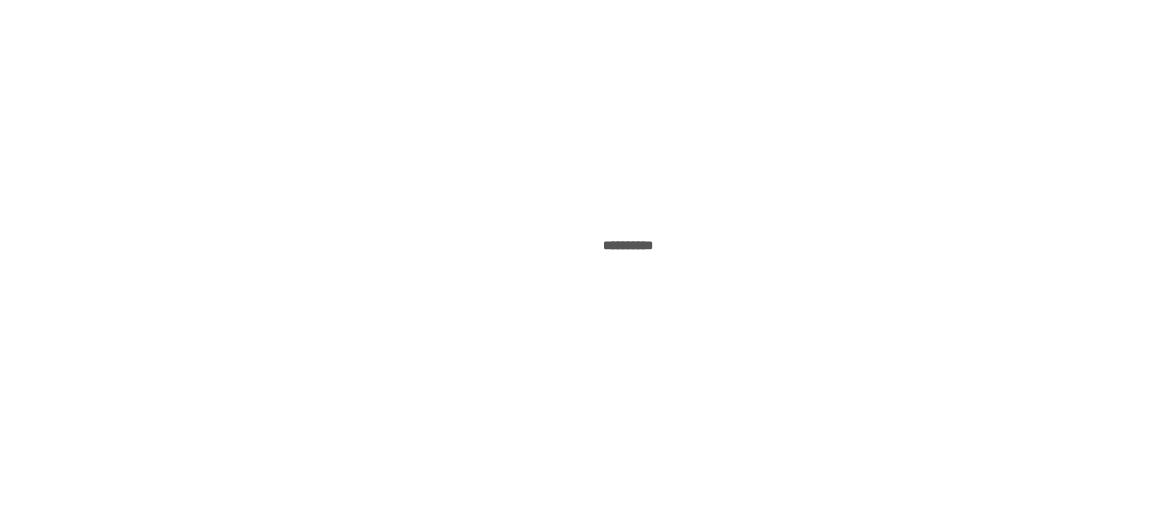 scroll, scrollTop: 0, scrollLeft: 0, axis: both 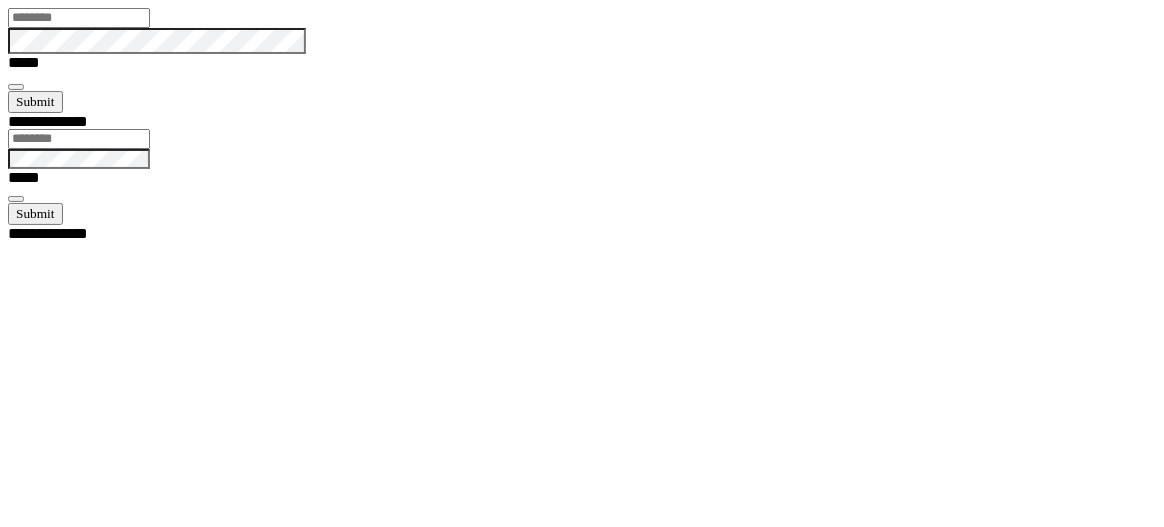 type on "********" 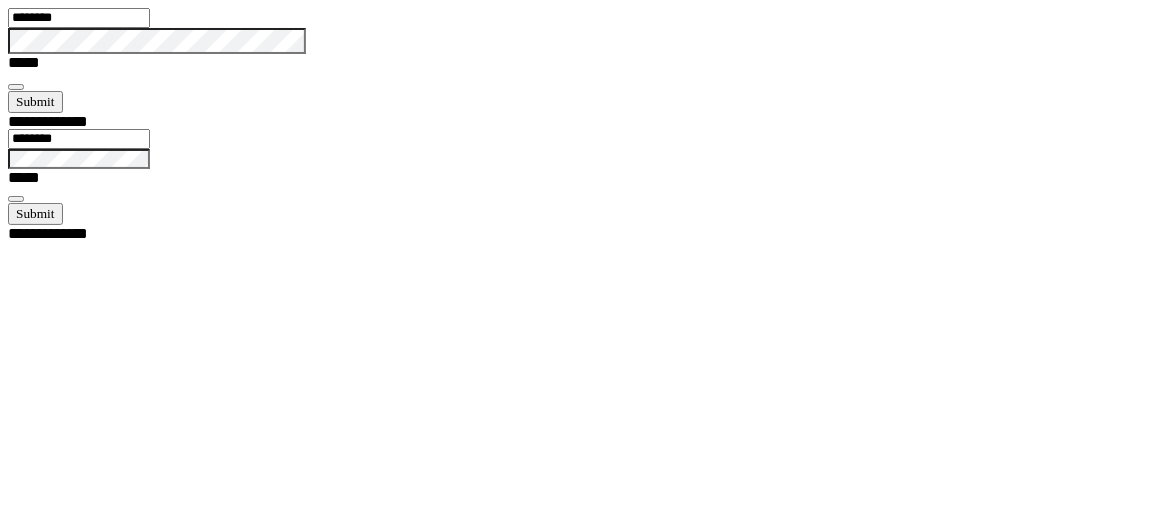 click at bounding box center (16, 87) 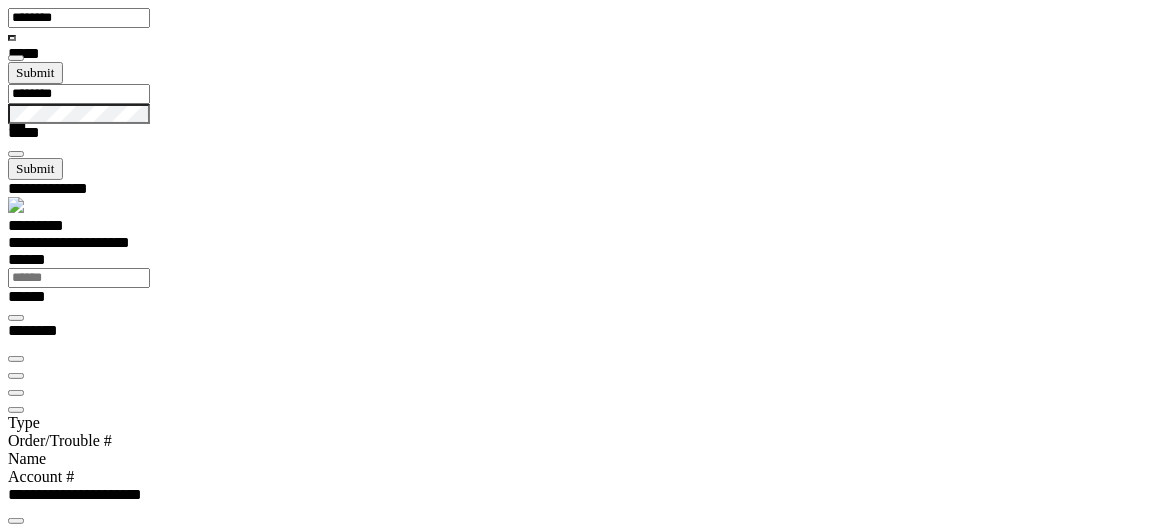scroll, scrollTop: 99576, scrollLeft: 99800, axis: both 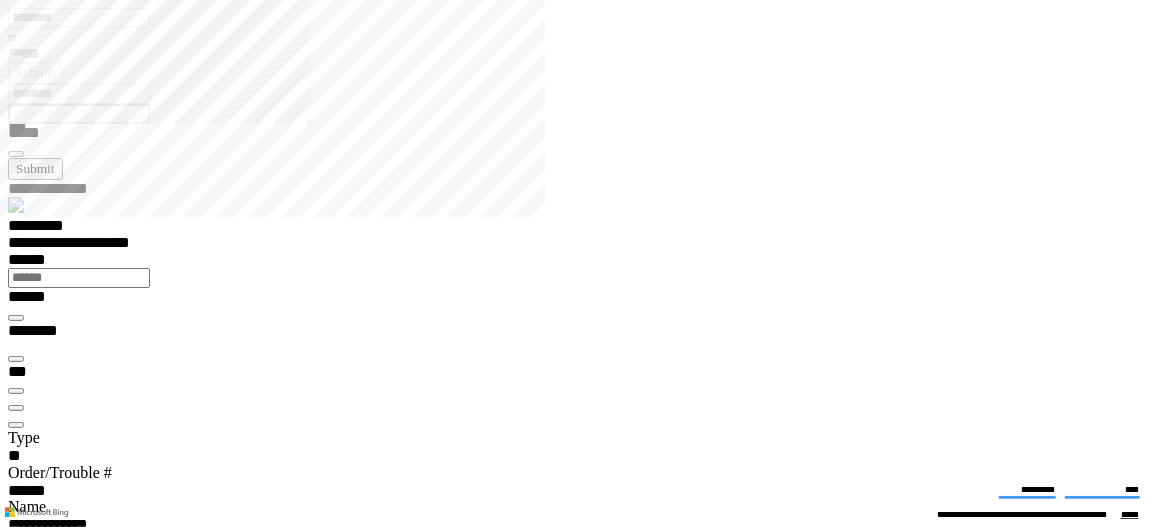 type on "*******" 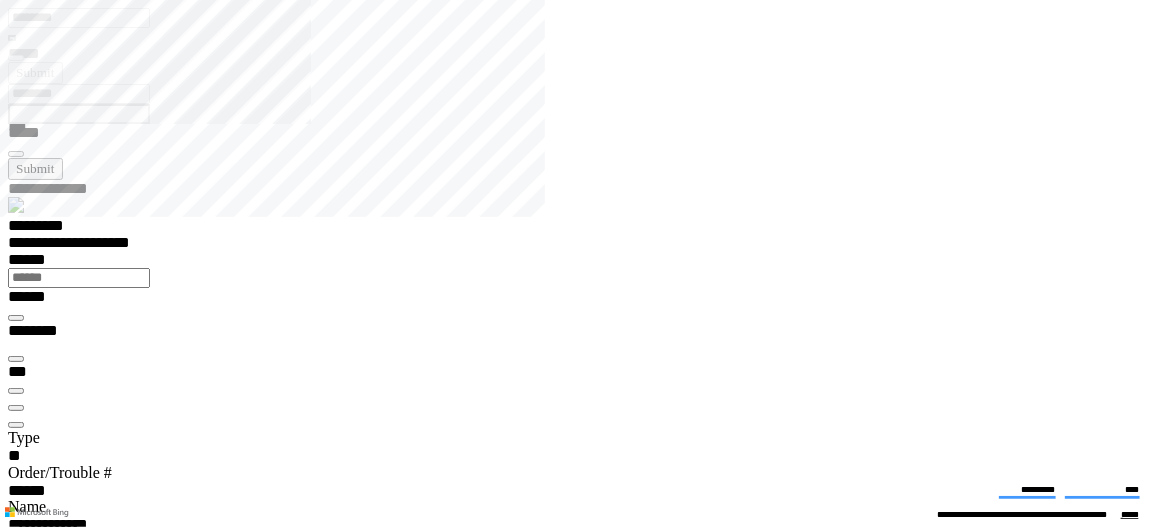 click at bounding box center [16, 3874] 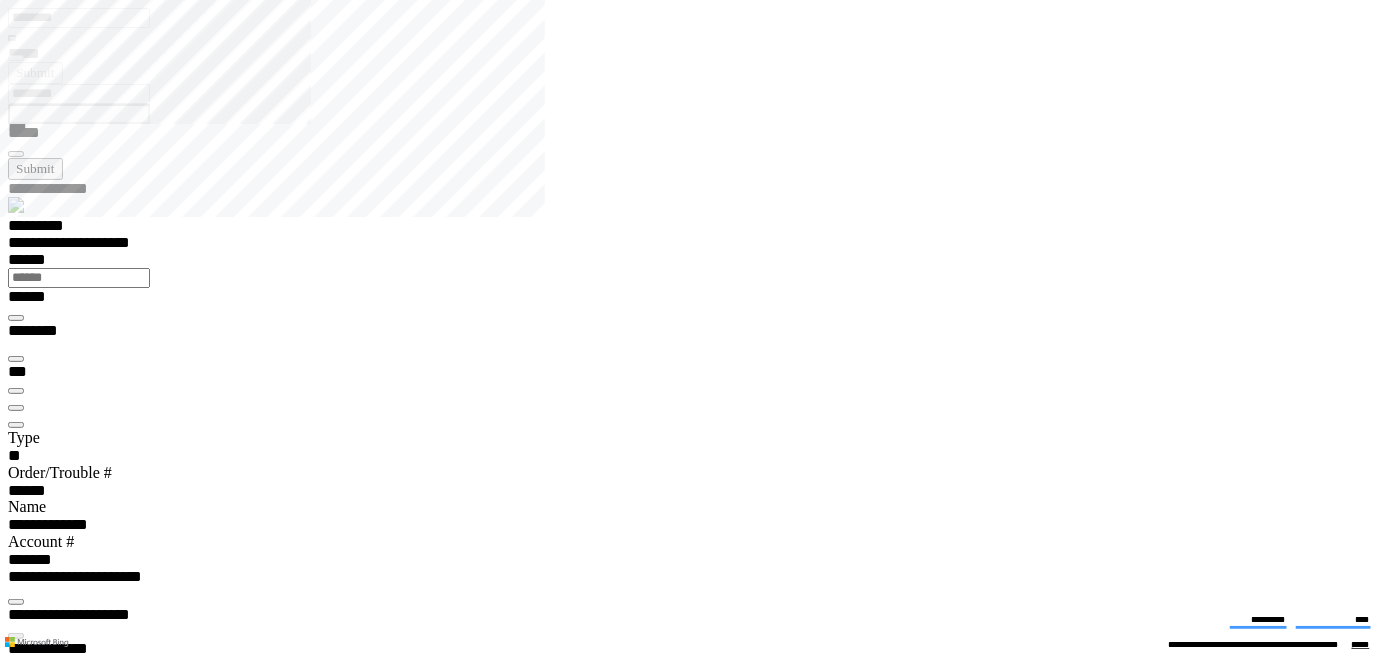 scroll, scrollTop: 99446, scrollLeft: 99800, axis: both 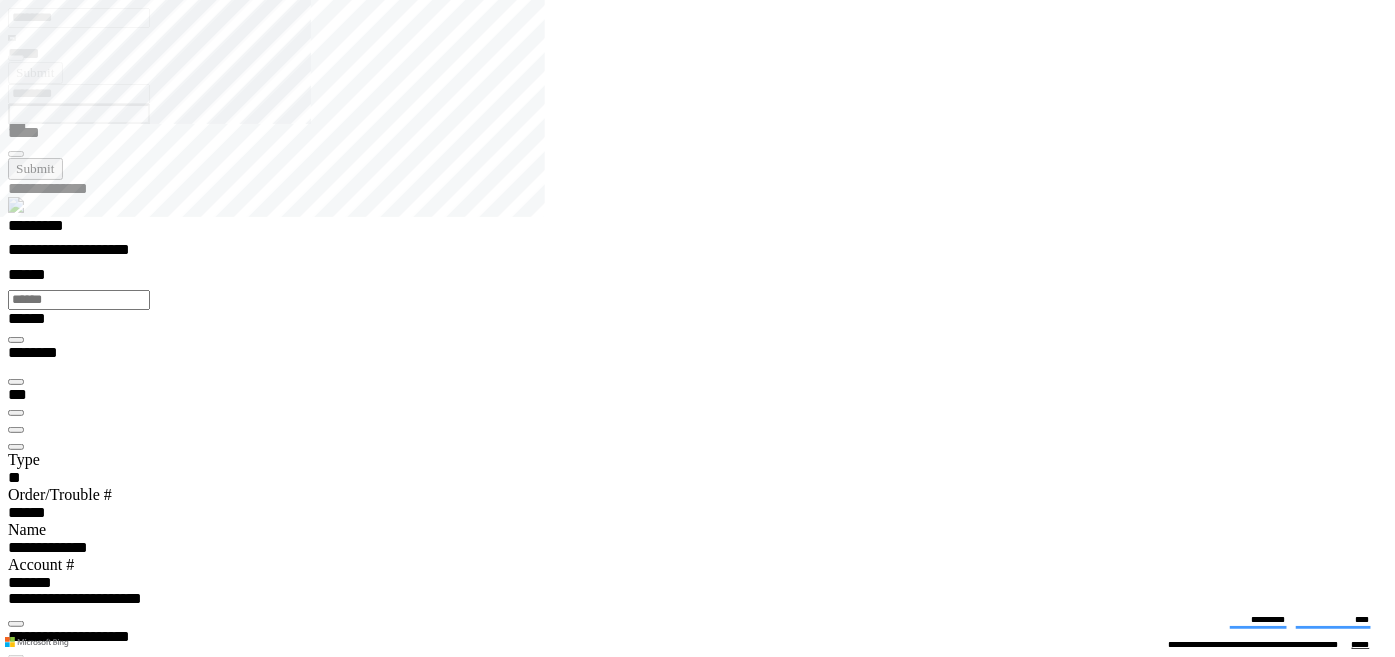 click on "*********" at bounding box center [706, 229] 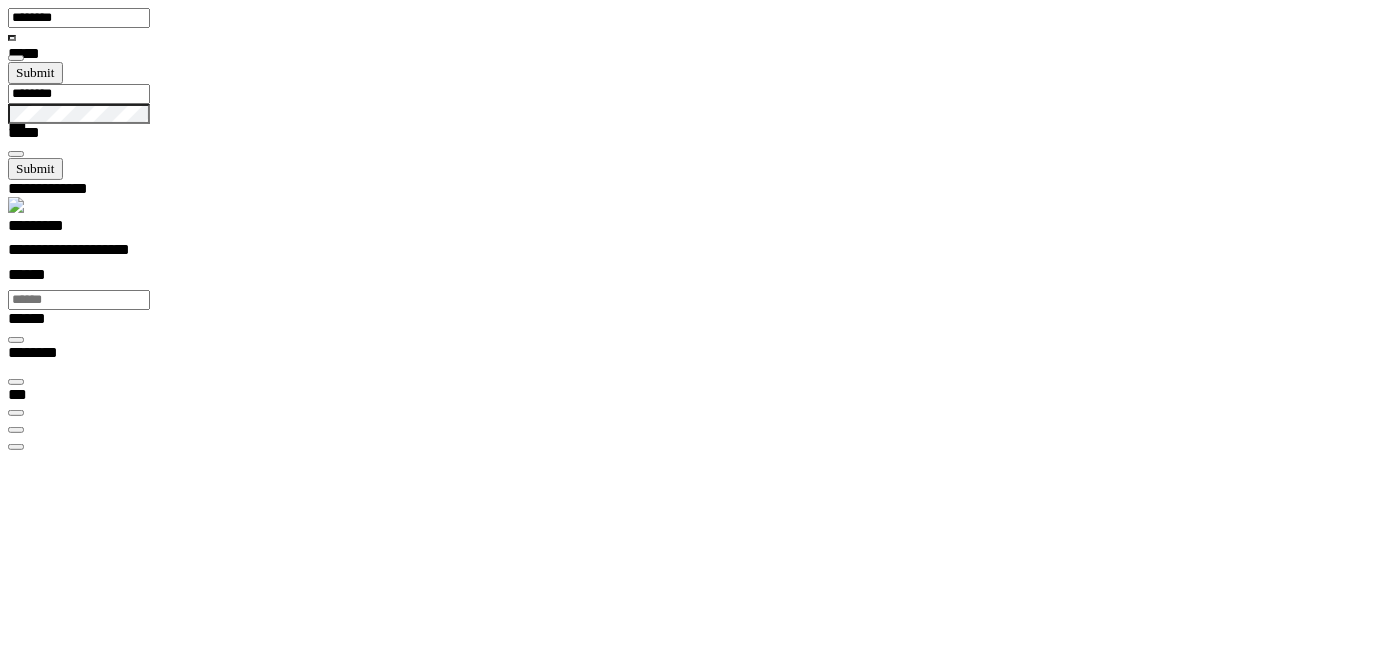 scroll, scrollTop: 99446, scrollLeft: 99800, axis: both 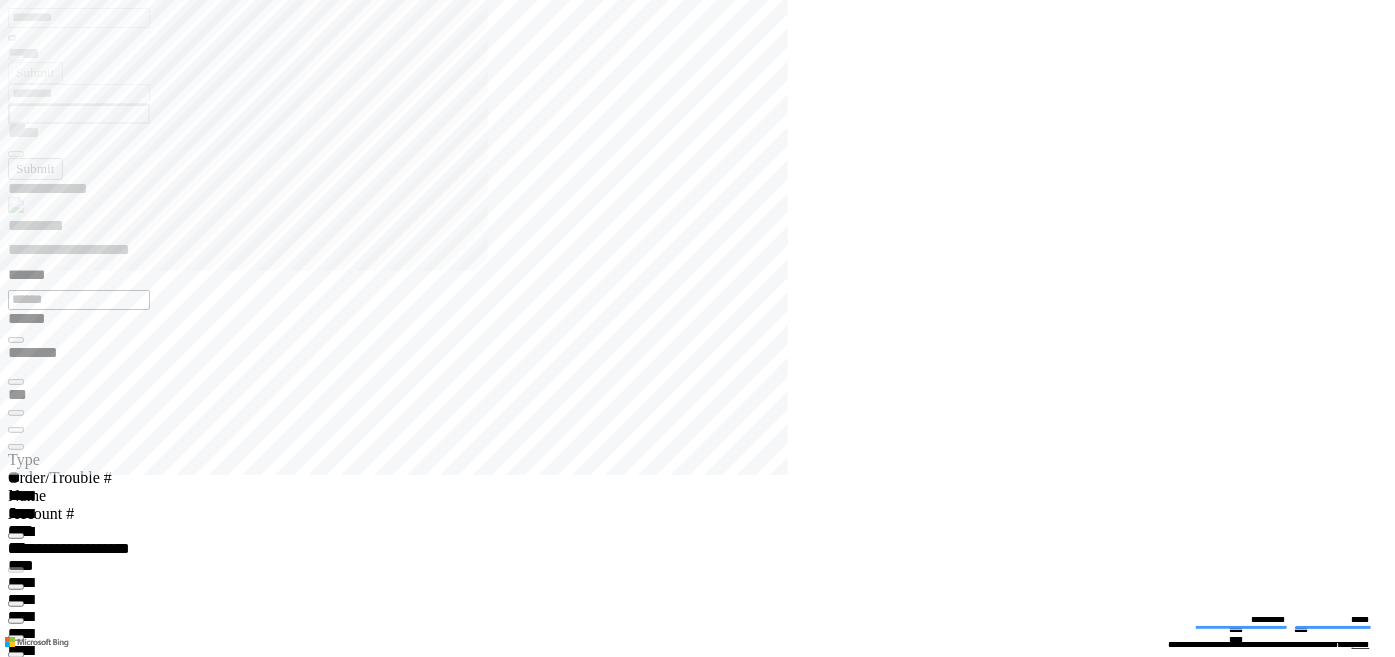 click on "**********" at bounding box center [706, 12167] 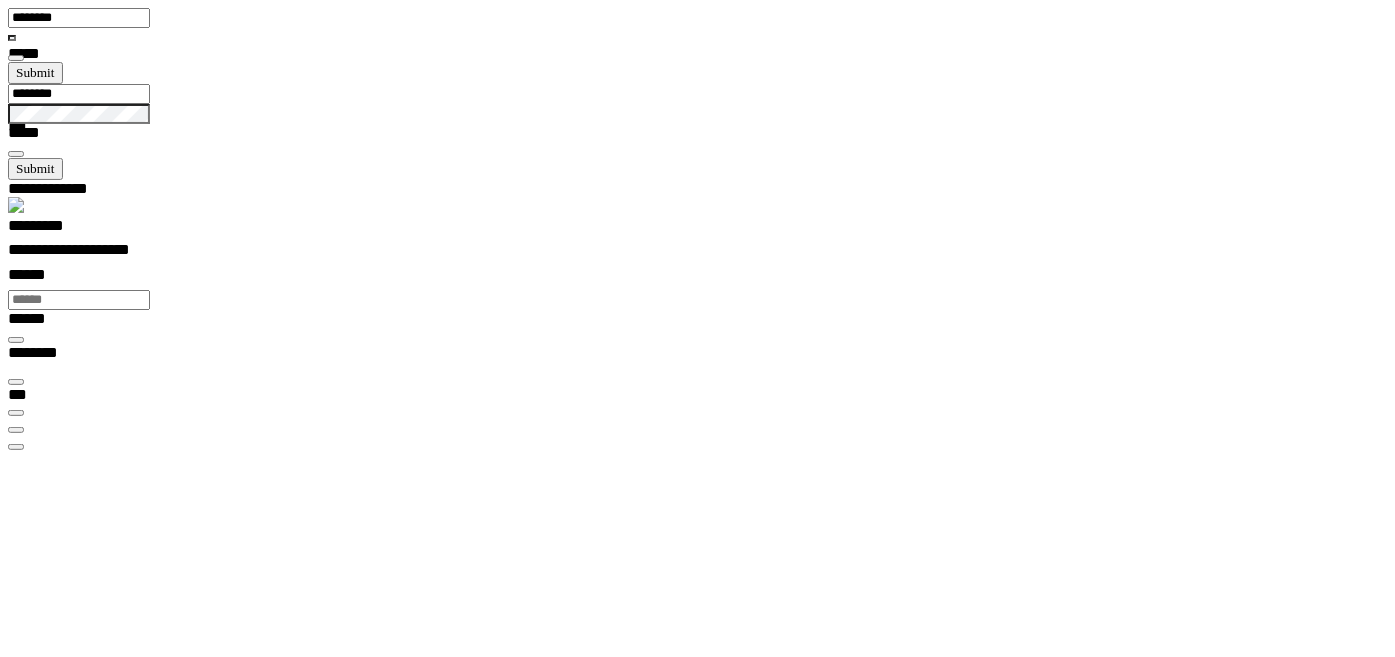 type 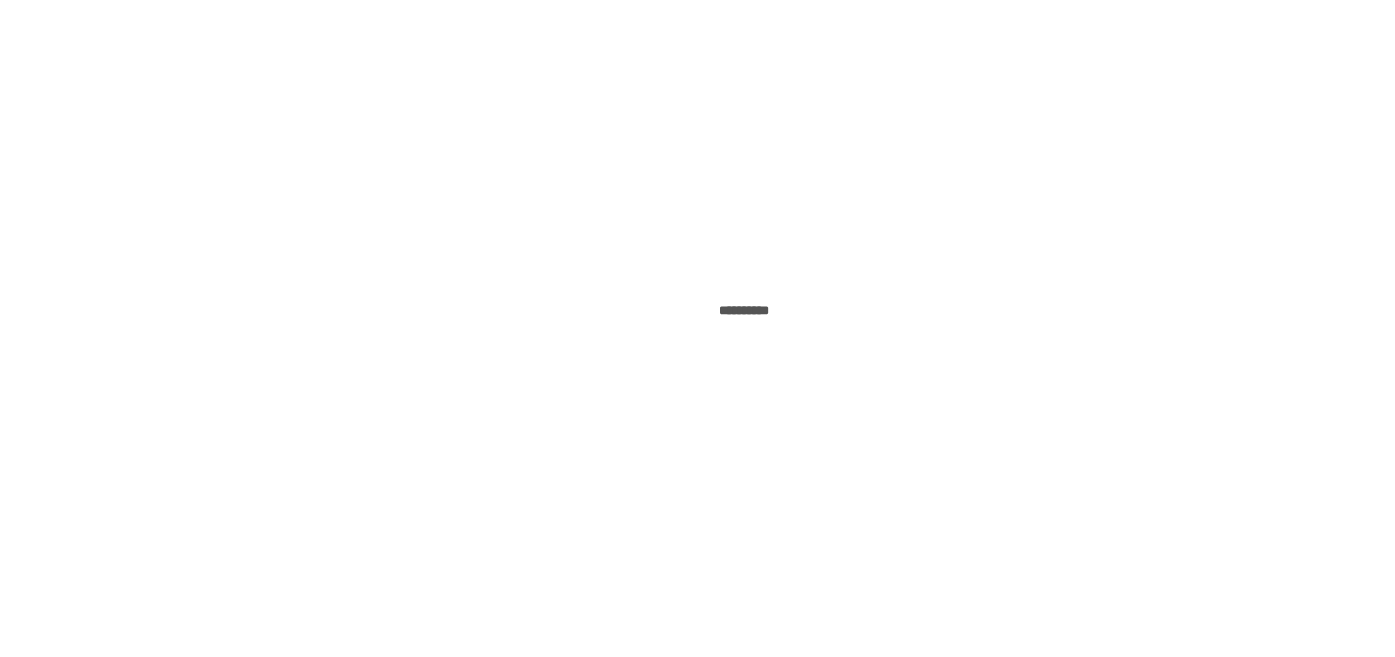 scroll, scrollTop: 0, scrollLeft: 0, axis: both 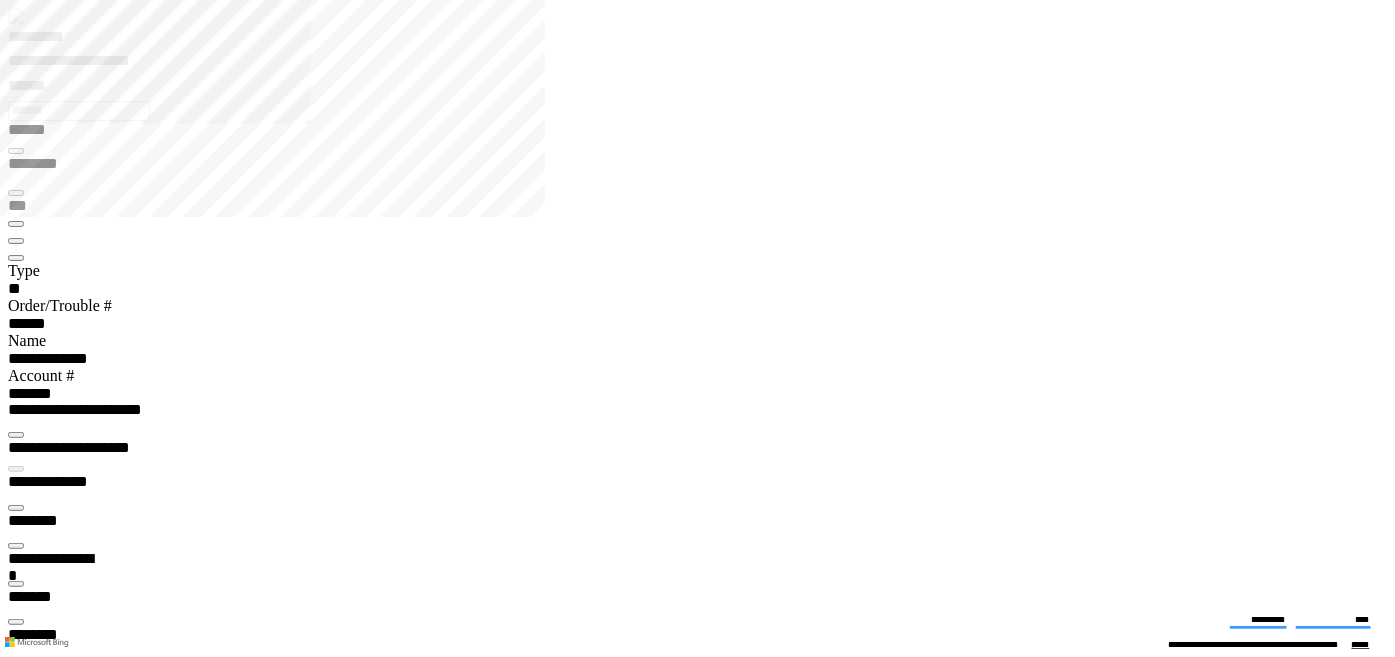 type on "*******" 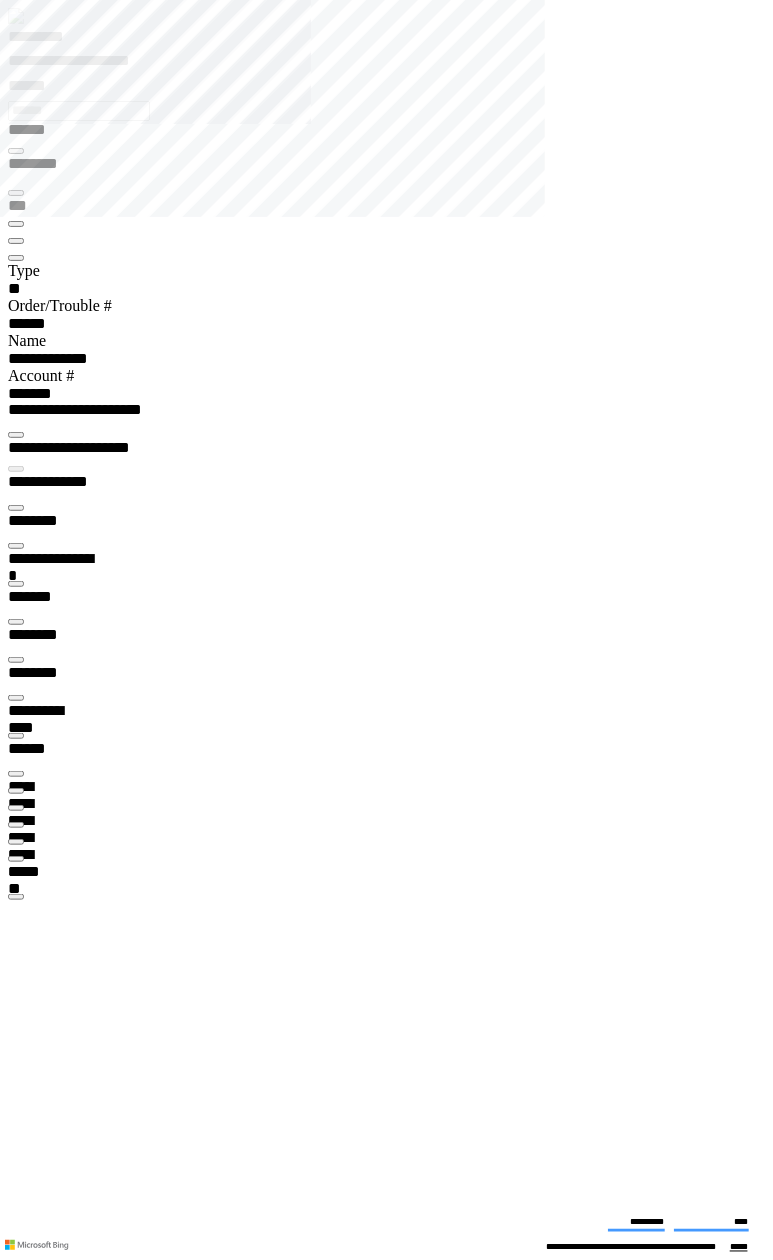 scroll, scrollTop: 99948, scrollLeft: 98984, axis: both 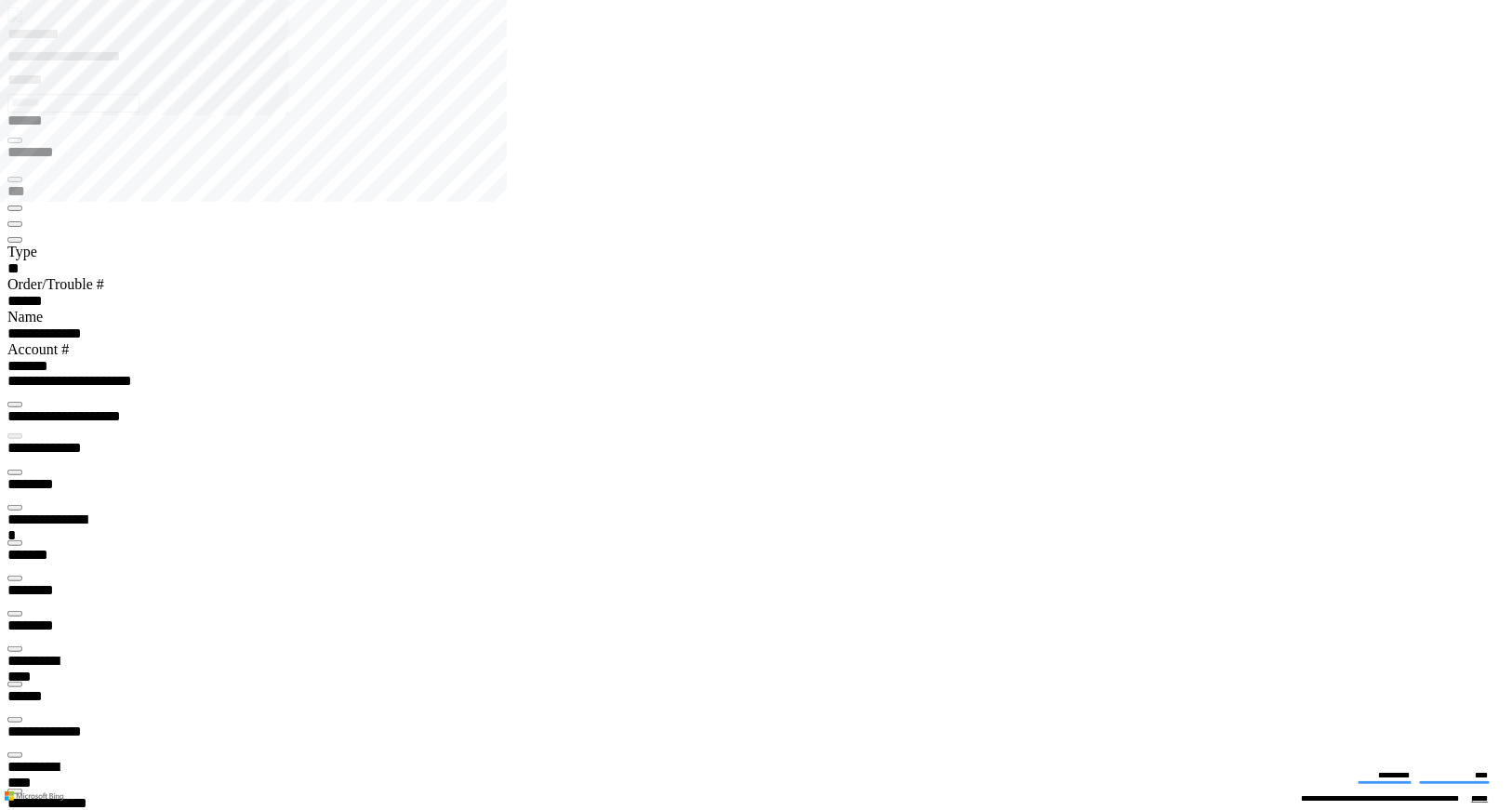 click on "*********" at bounding box center (53, 37) 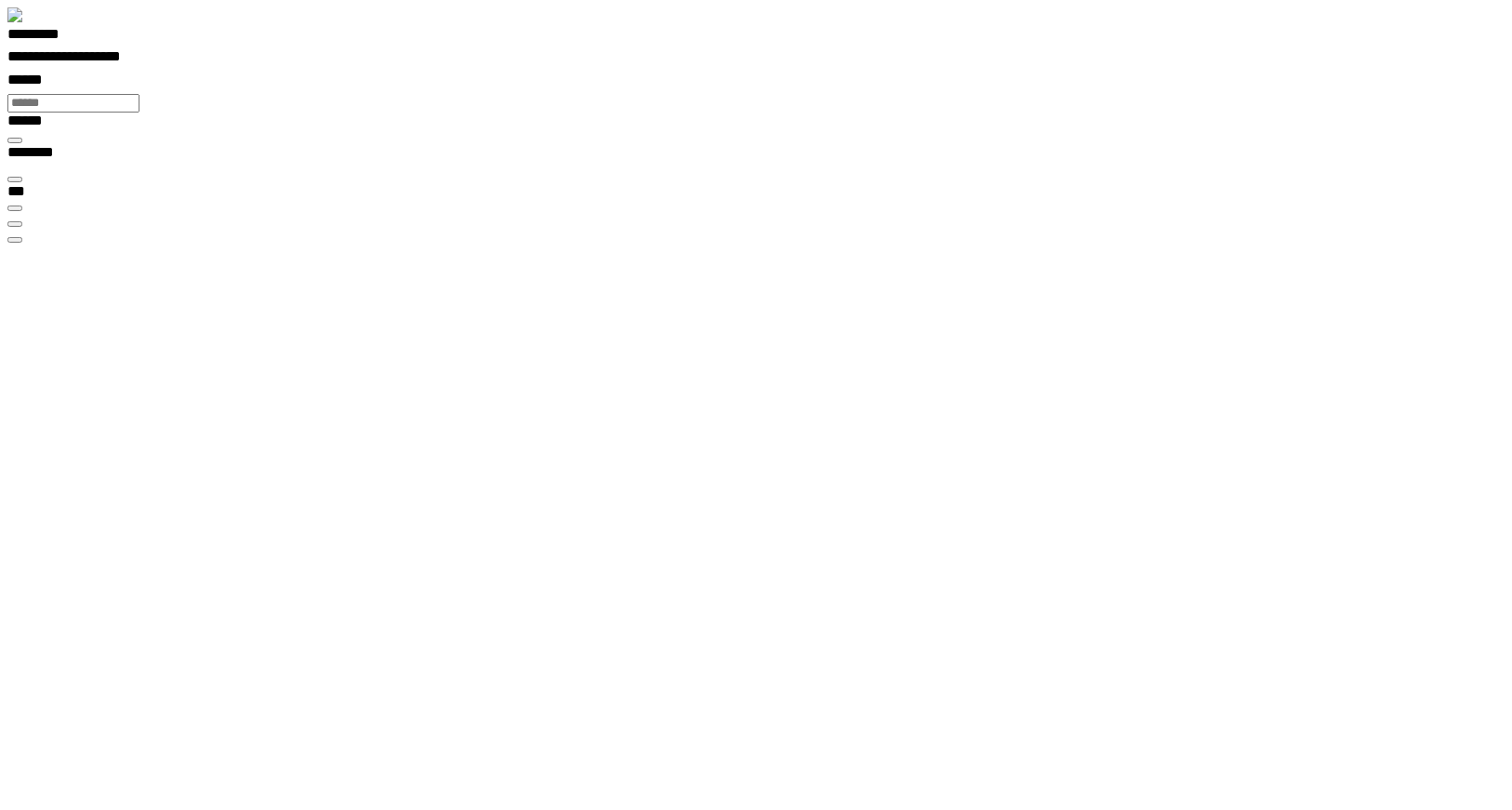 scroll, scrollTop: 92283, scrollLeft: 92803, axis: both 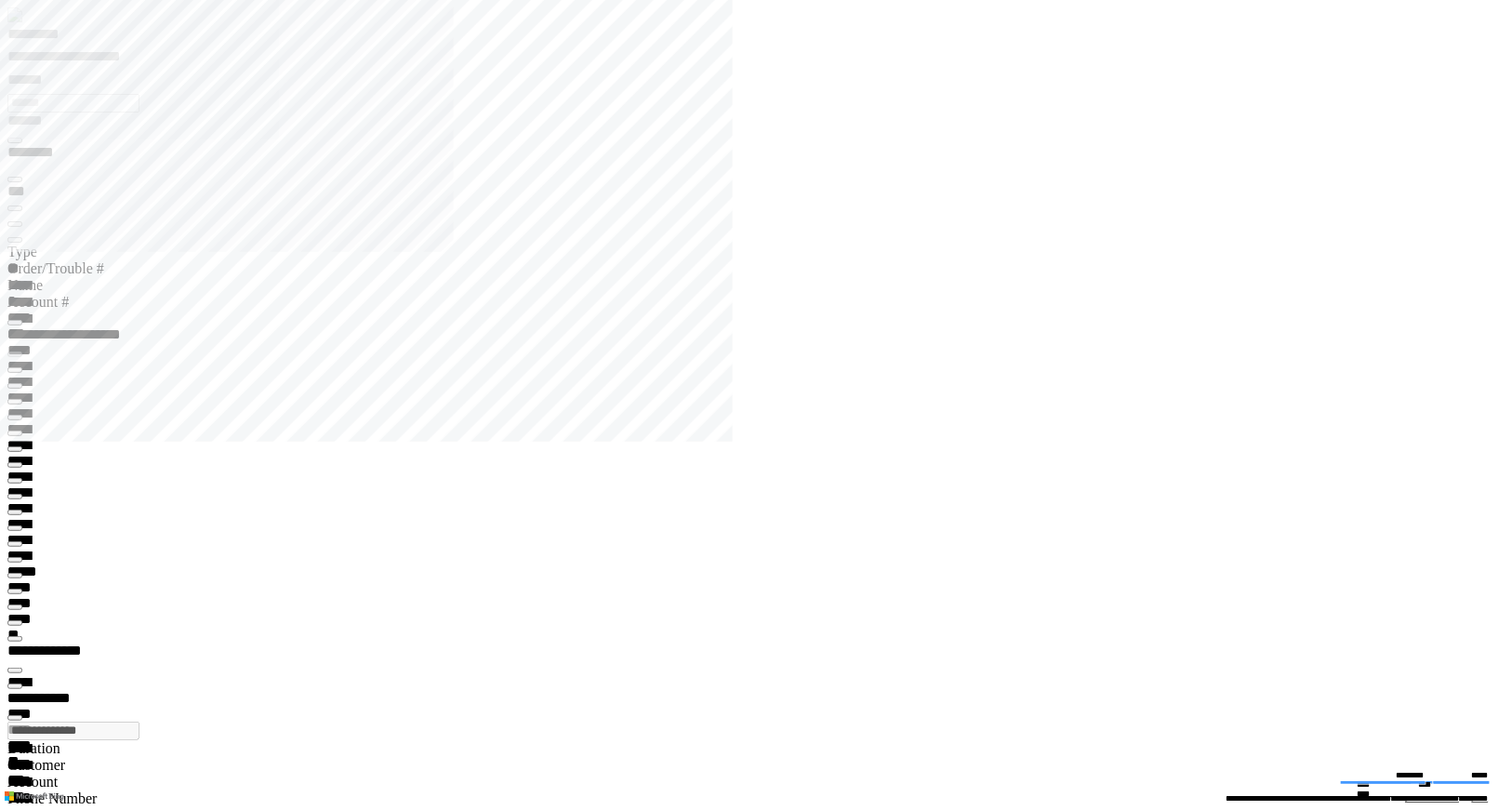 click on "**********" at bounding box center [62, 16102] 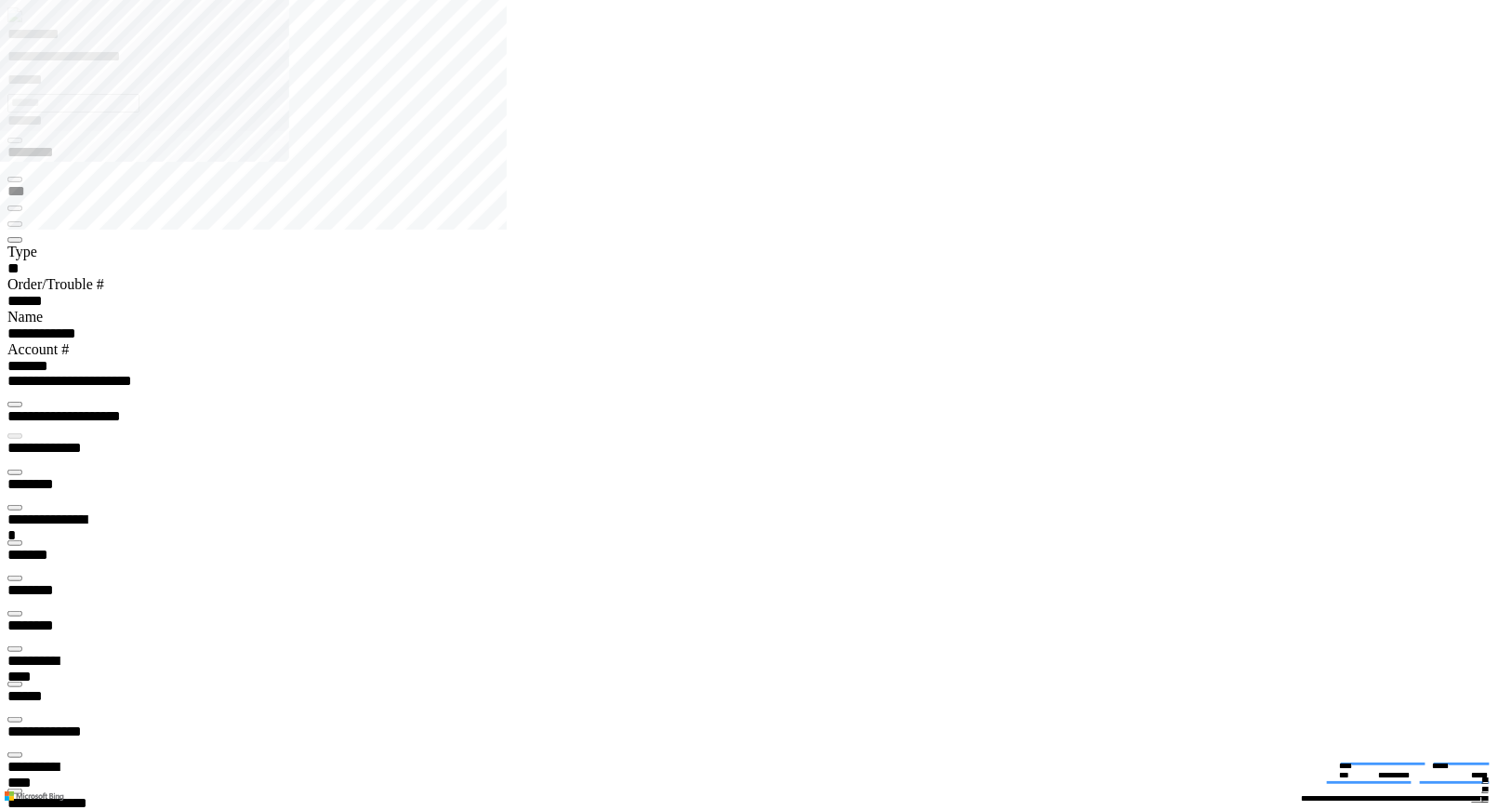 type on "*********" 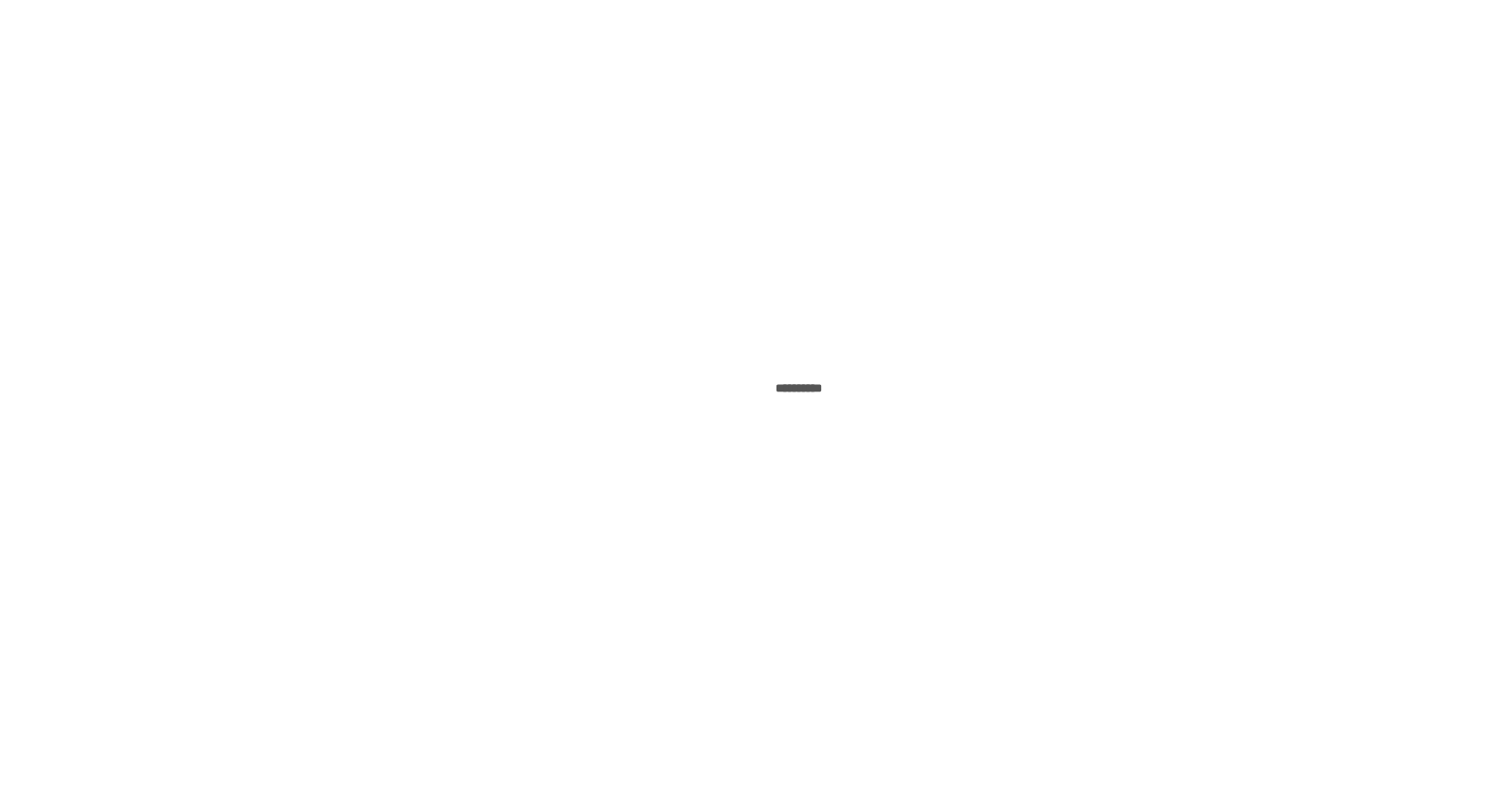 scroll, scrollTop: 0, scrollLeft: 0, axis: both 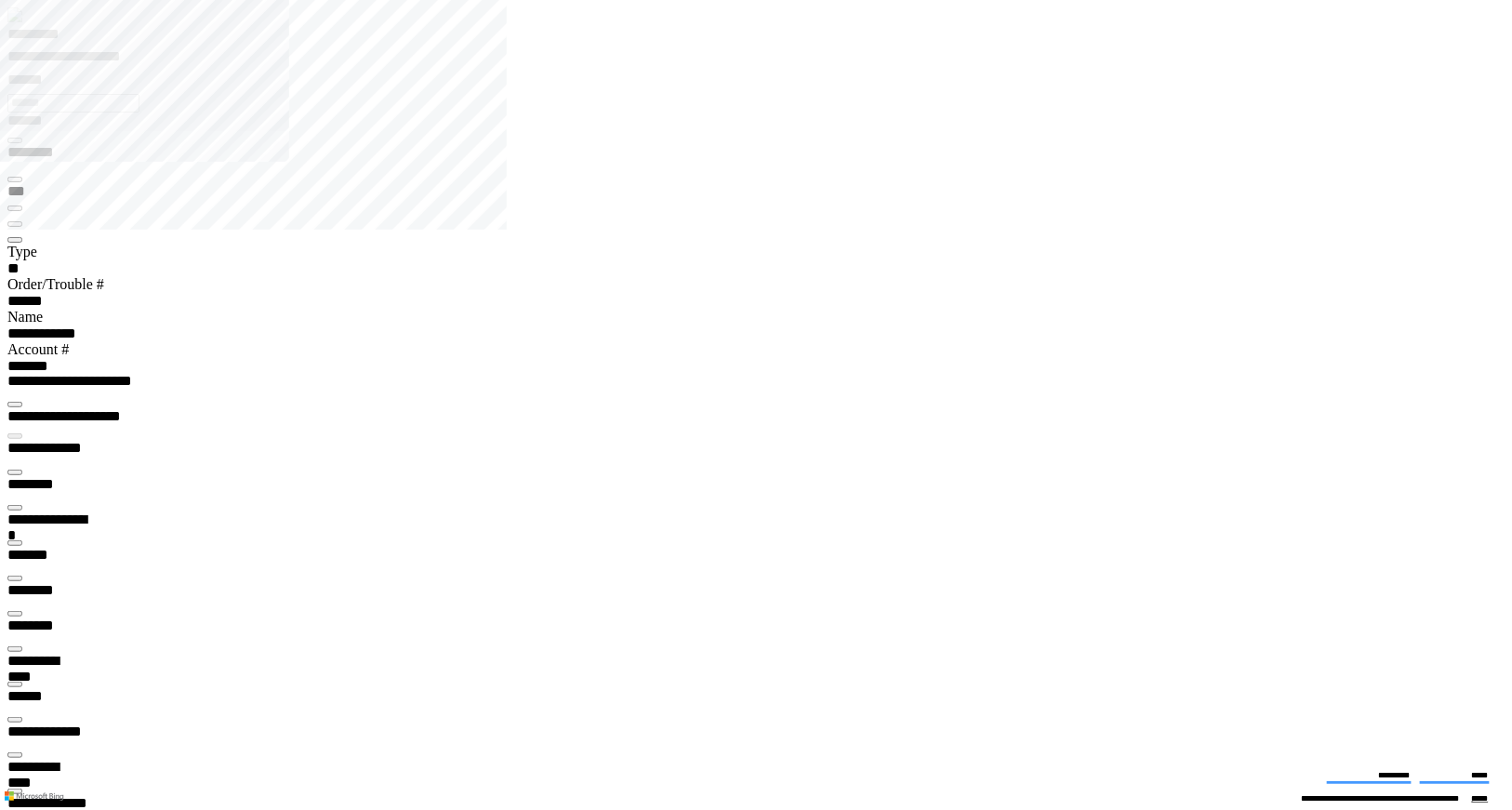 type on "*********" 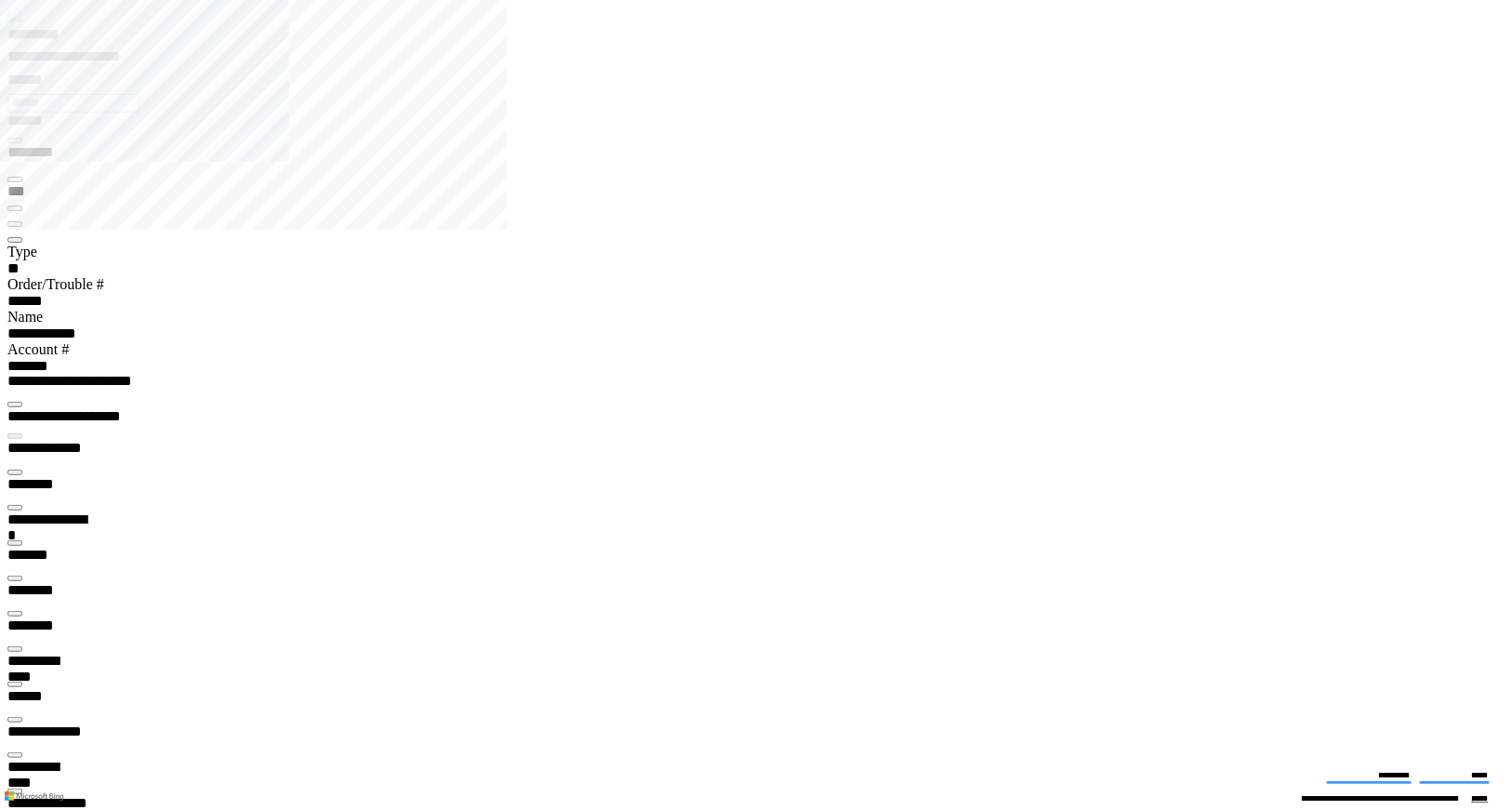 click at bounding box center (15, 649) 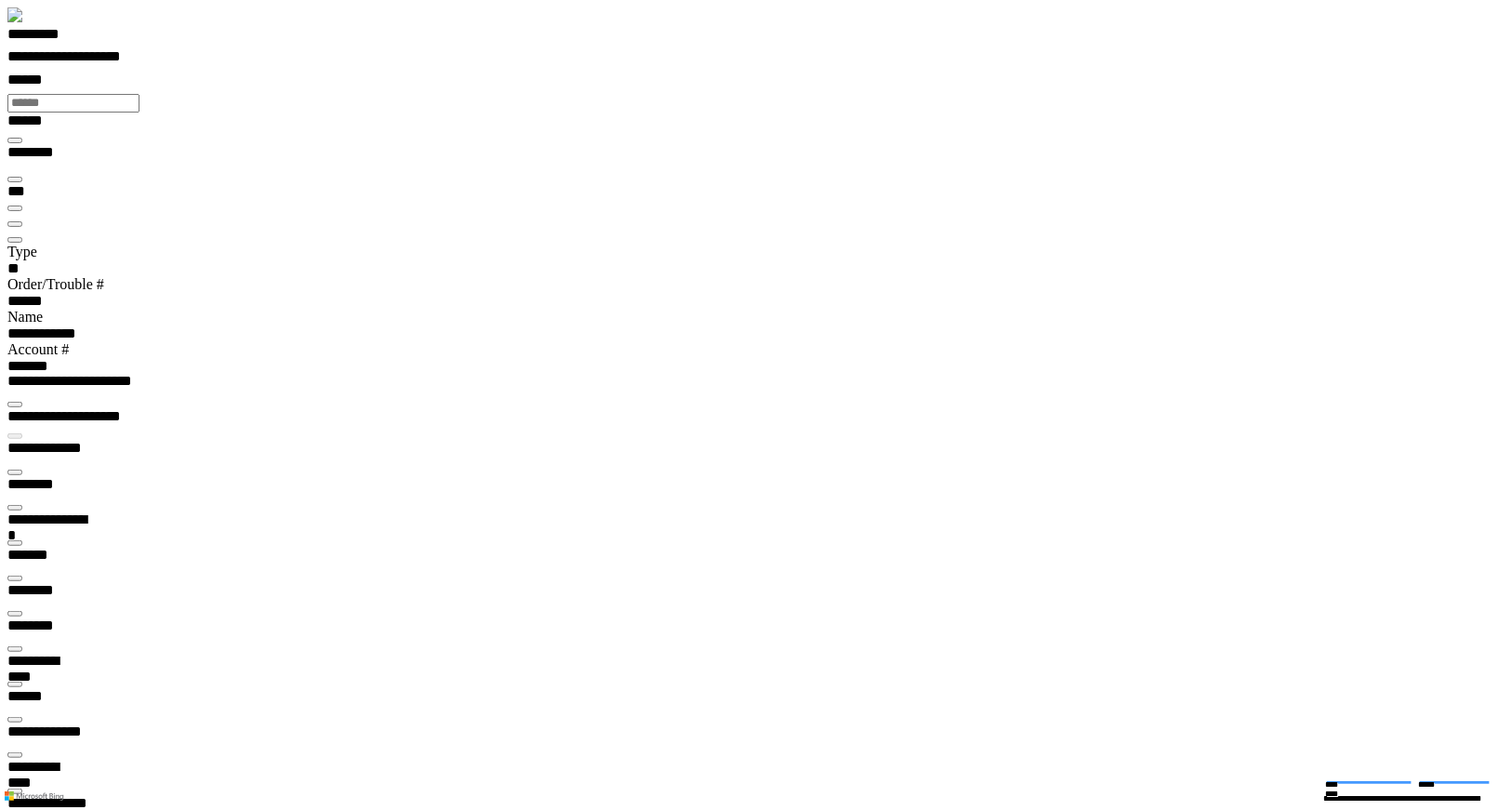 click on "*********" at bounding box center [53, 37] 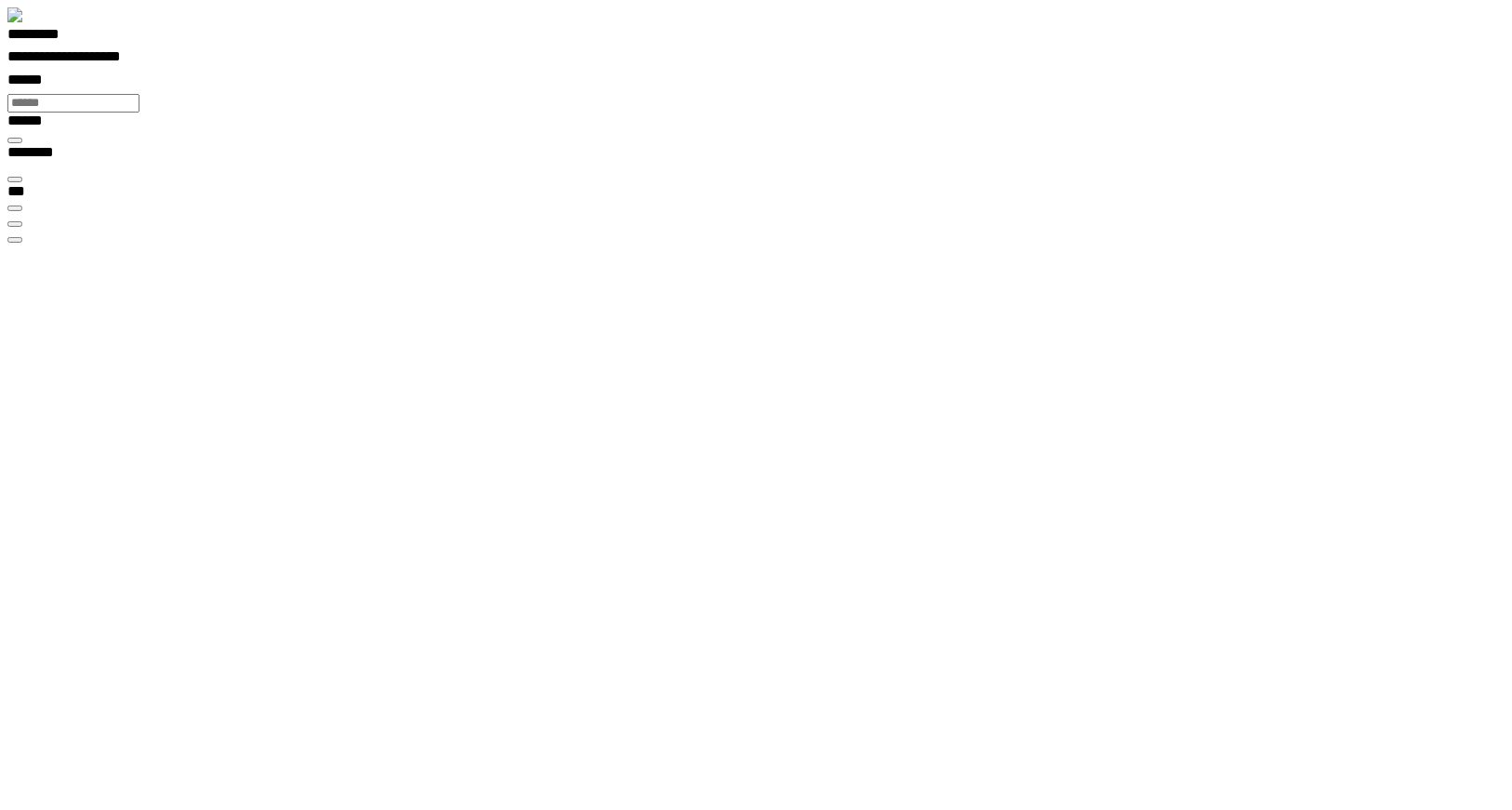 scroll, scrollTop: 92967, scrollLeft: 92874, axis: both 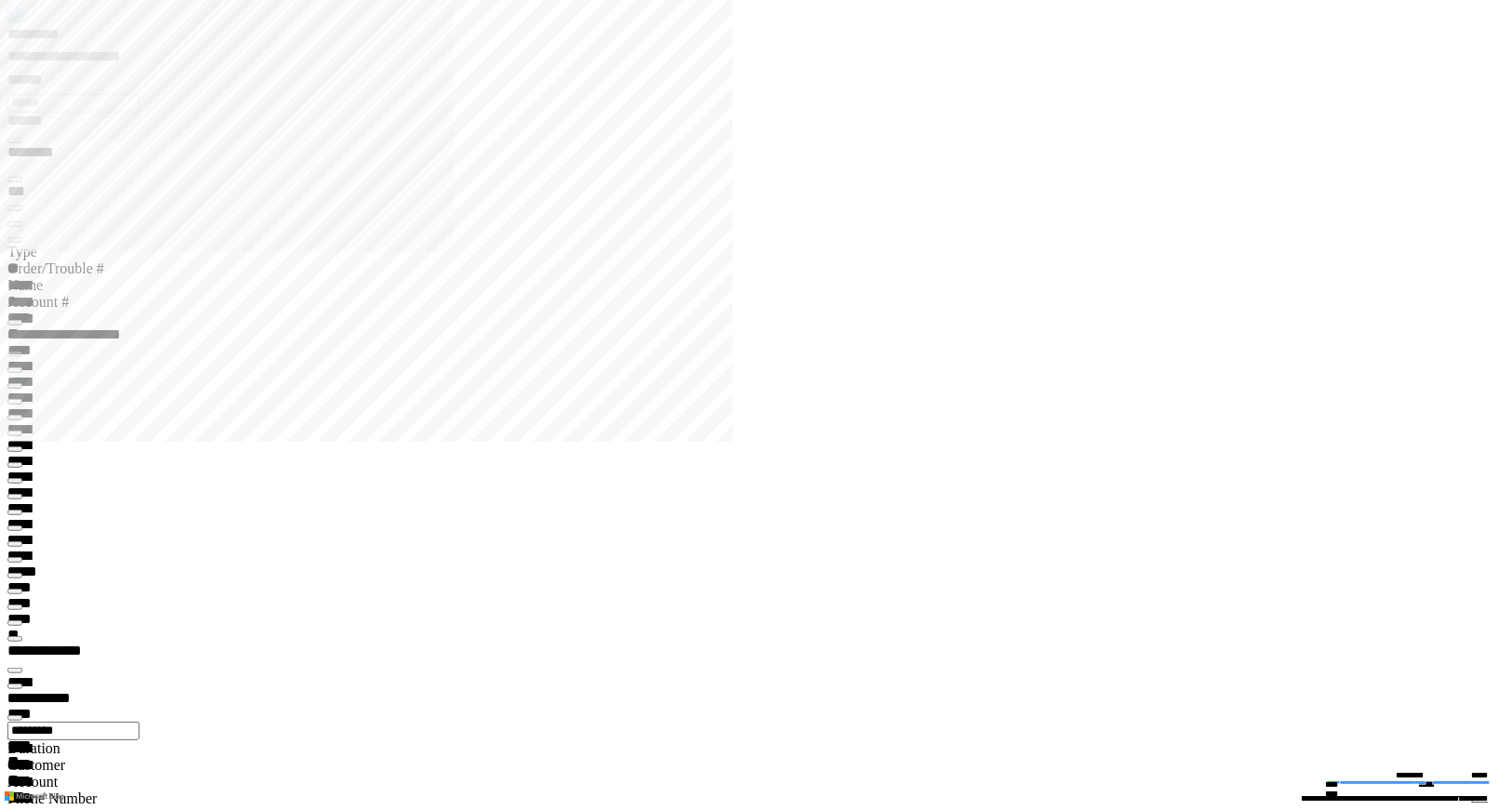 click at bounding box center (15, 13962) 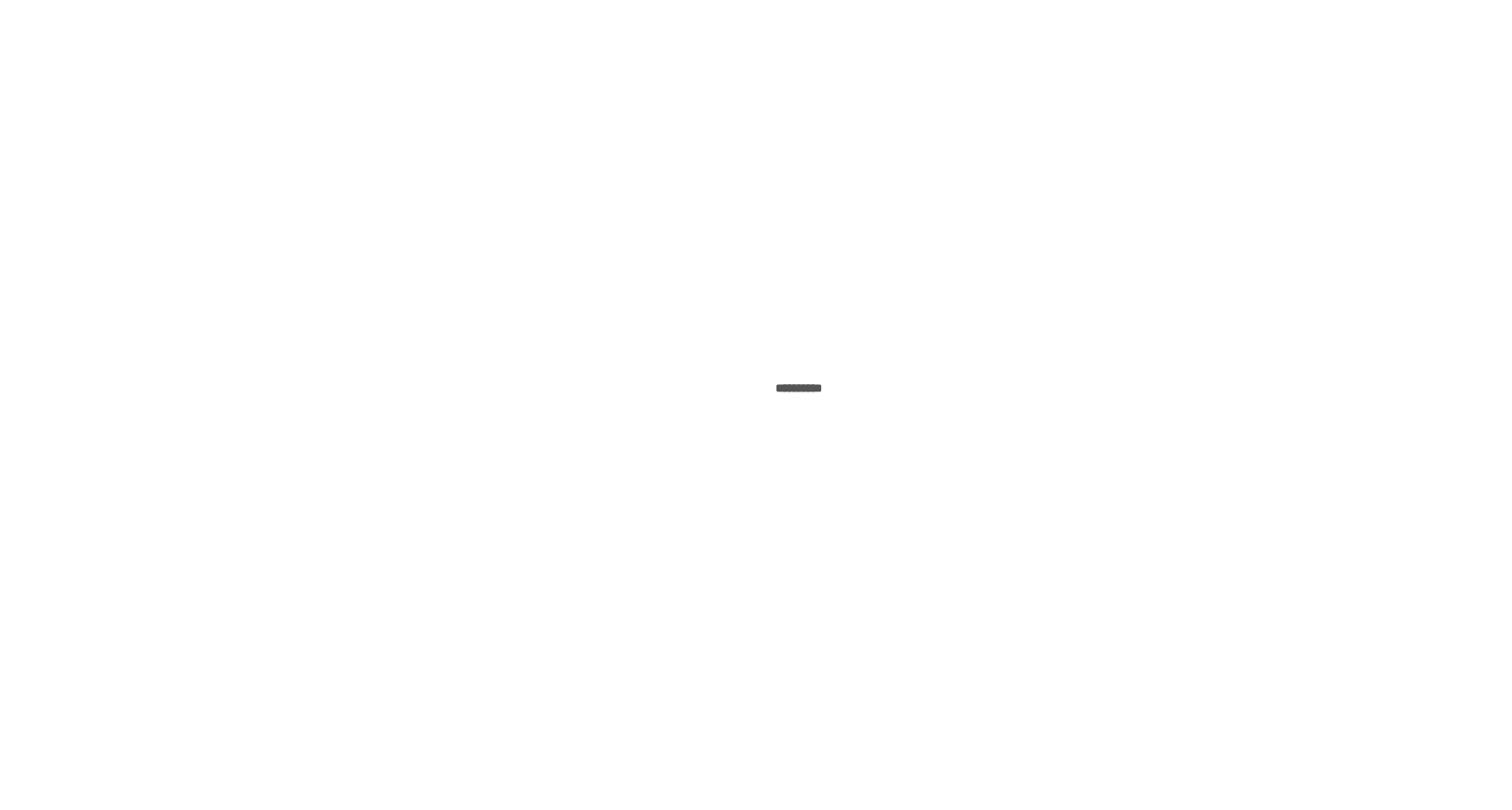 scroll, scrollTop: 0, scrollLeft: 0, axis: both 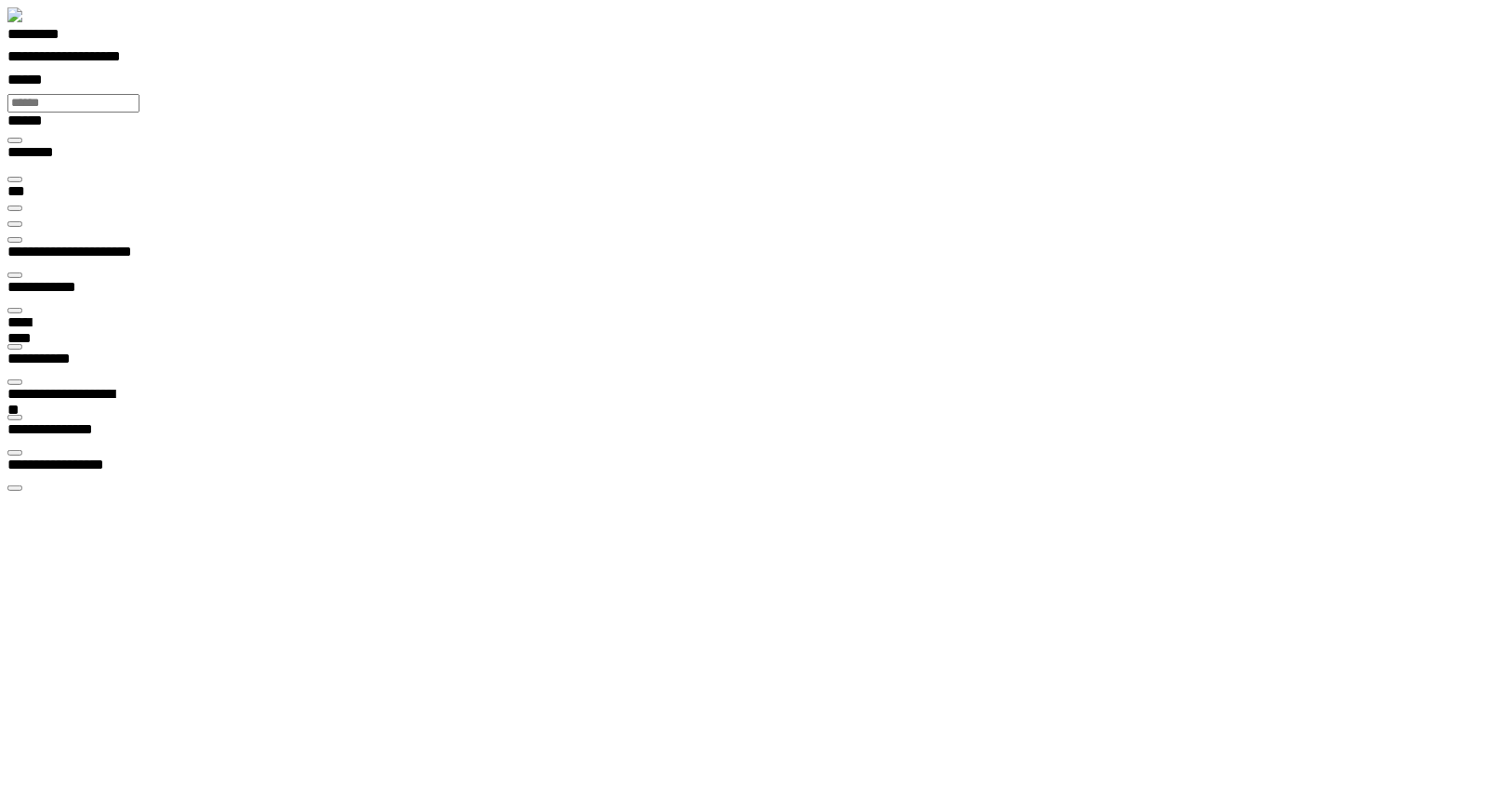 click at bounding box center (62, 6092) 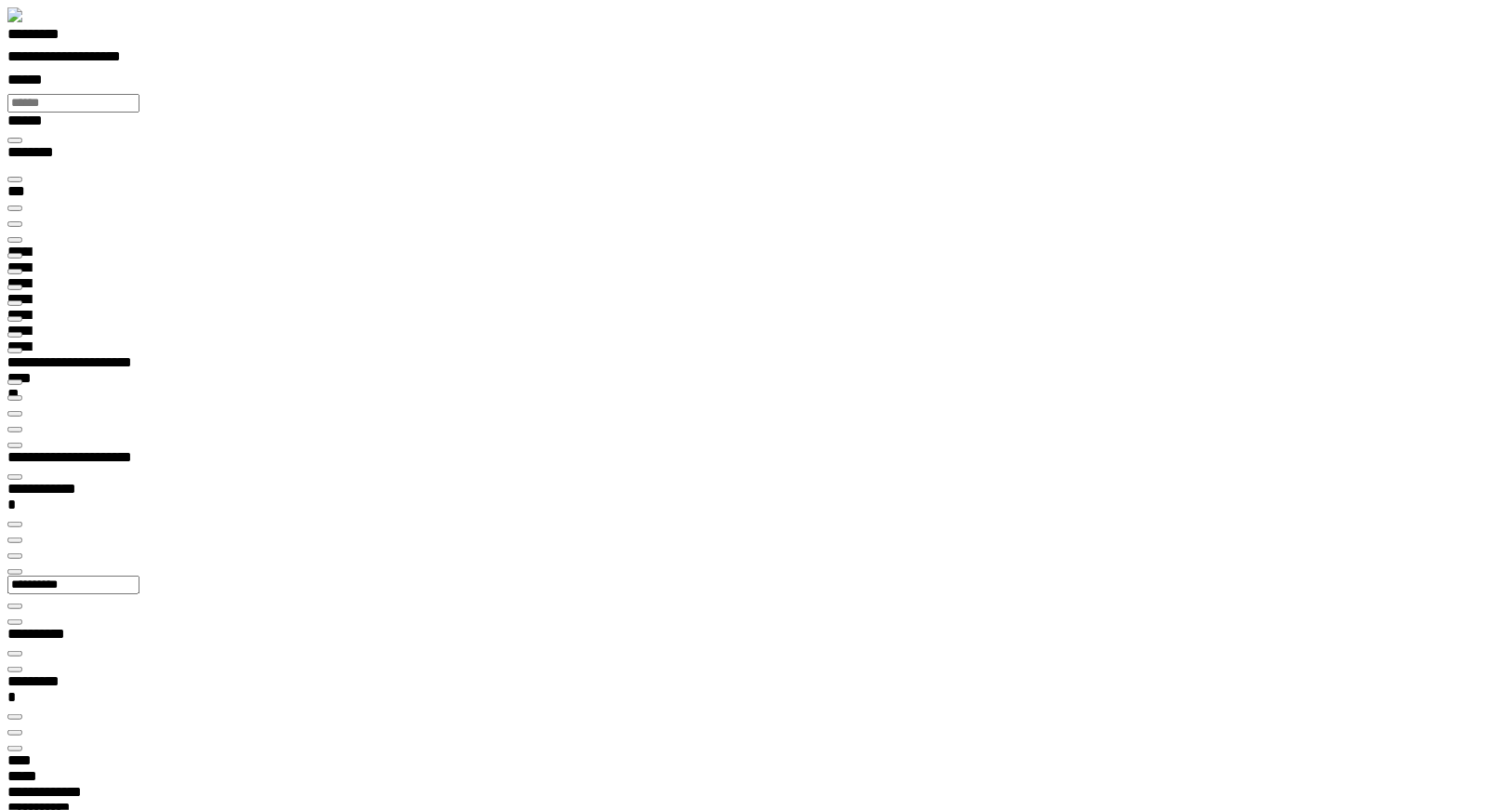 click on "*********" at bounding box center (763, 37) 